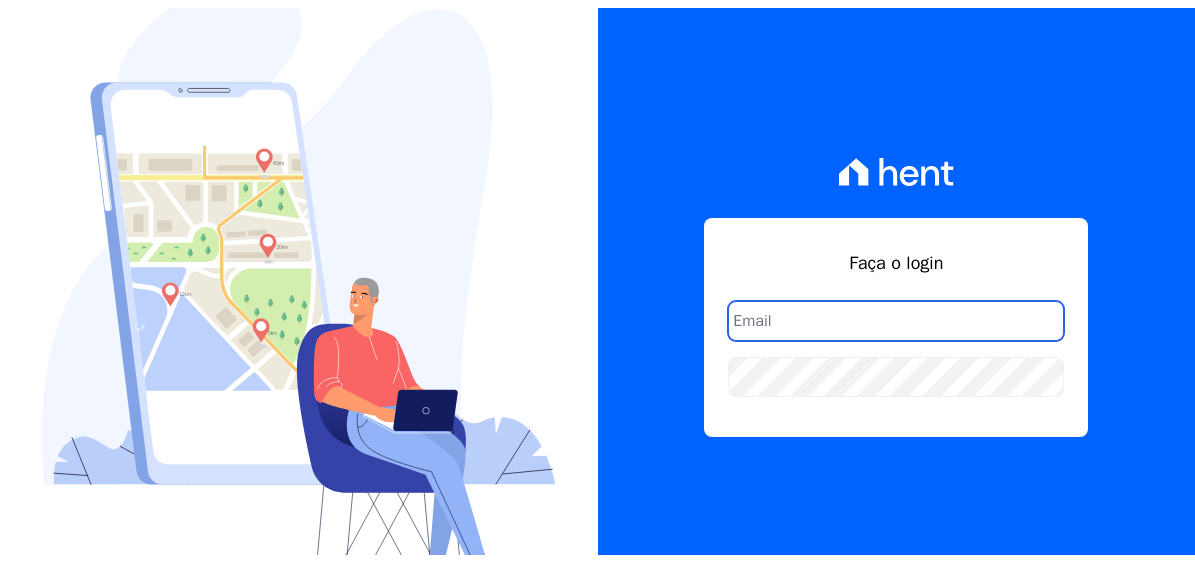 scroll, scrollTop: 0, scrollLeft: 0, axis: both 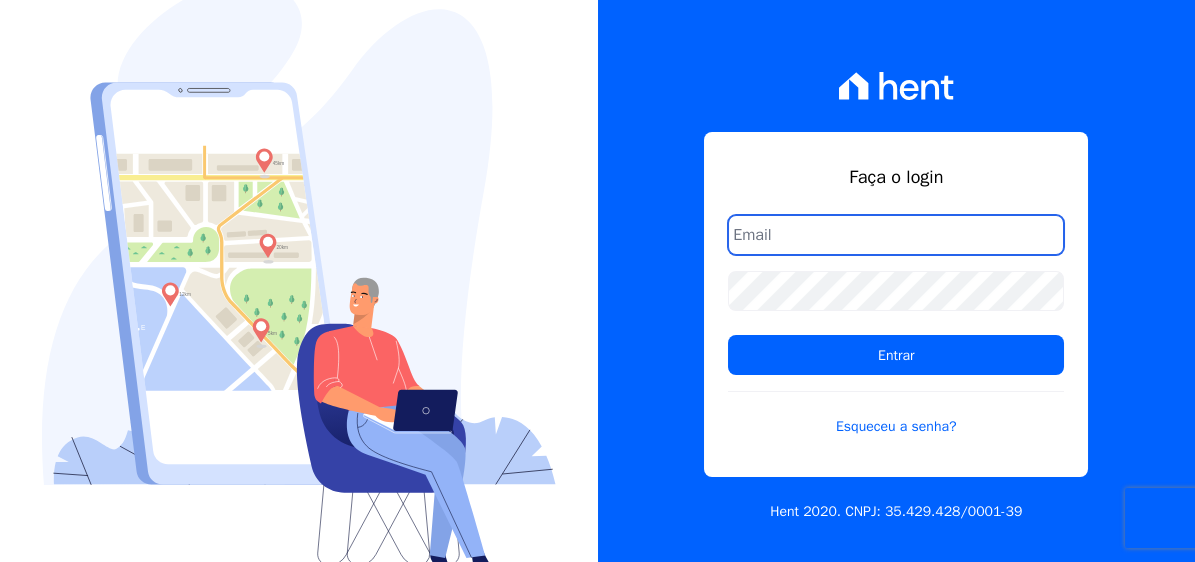 click at bounding box center [896, 235] 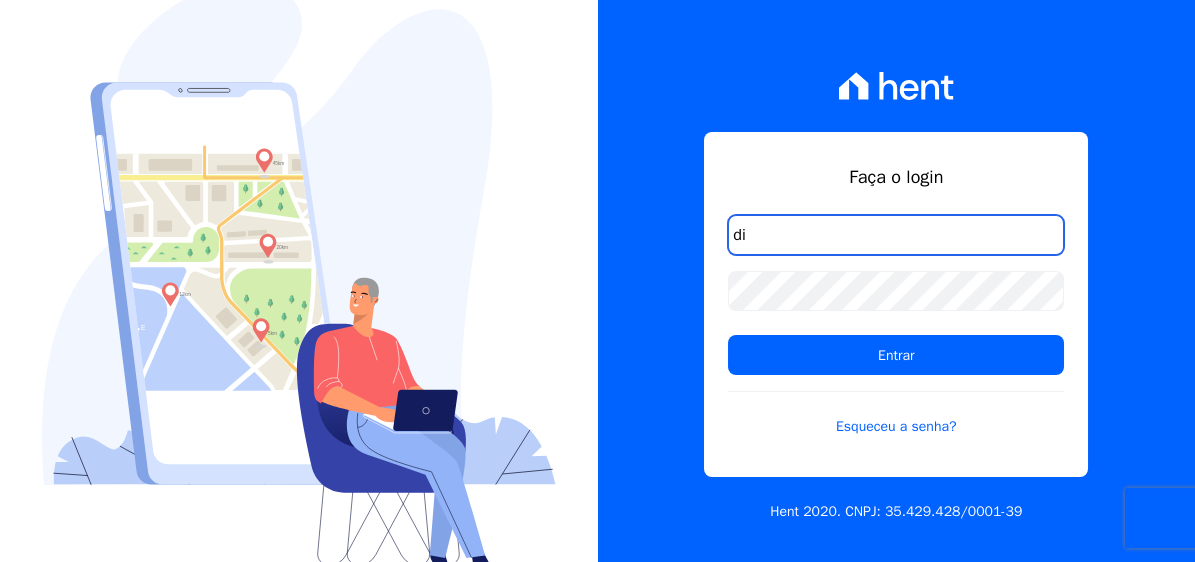 type on "d" 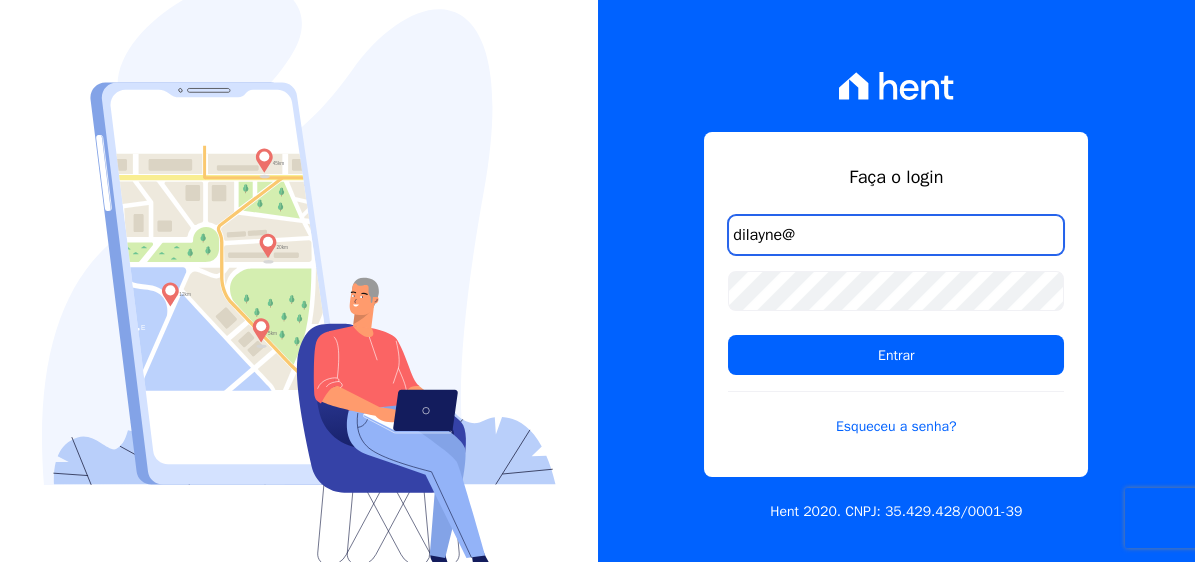 type on "dilayne@fronteimoveis.com.br" 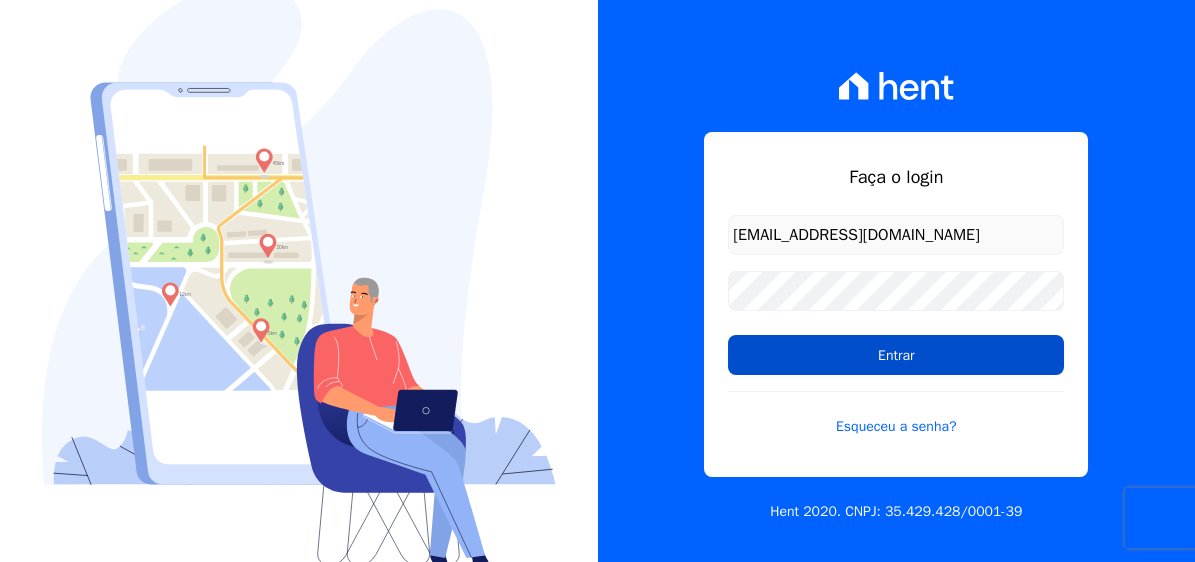 click on "Entrar" at bounding box center [896, 355] 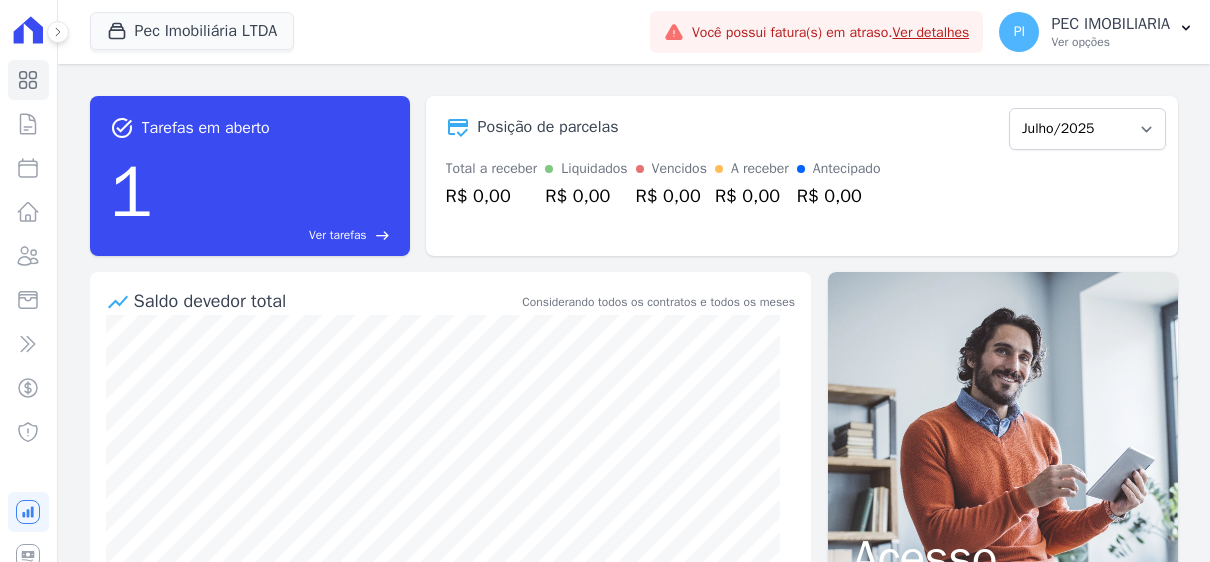 scroll, scrollTop: 0, scrollLeft: 0, axis: both 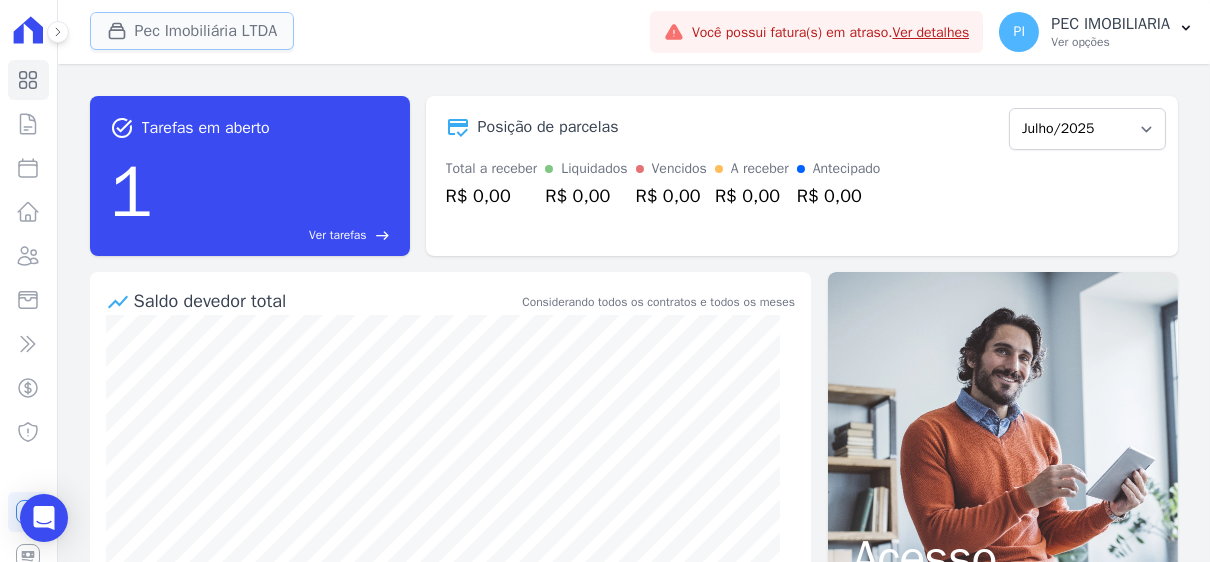 click on "Pec Imobiliária LTDA" at bounding box center (192, 31) 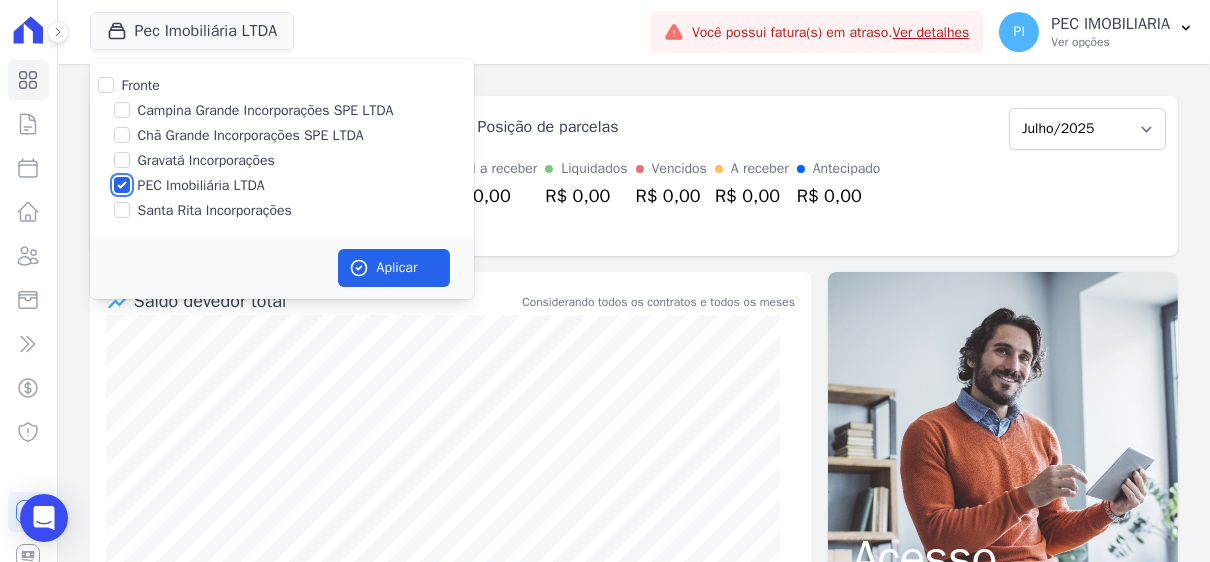 click on "PEC Imobiliária LTDA" at bounding box center [122, 185] 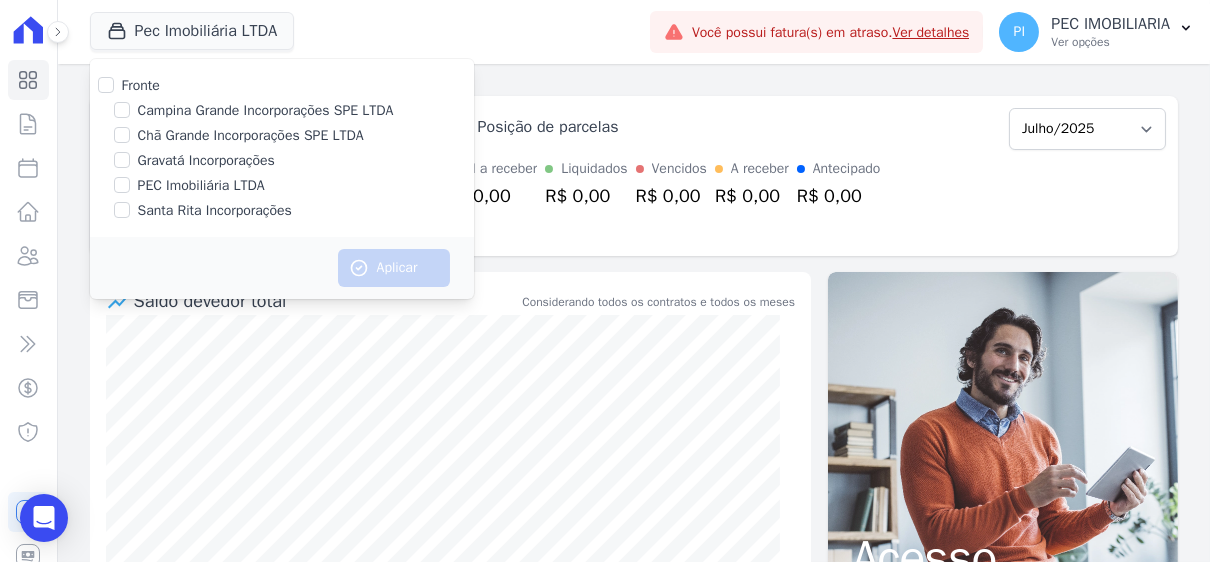 click on "Campina Grande Incorporações SPE LTDA" at bounding box center [282, 110] 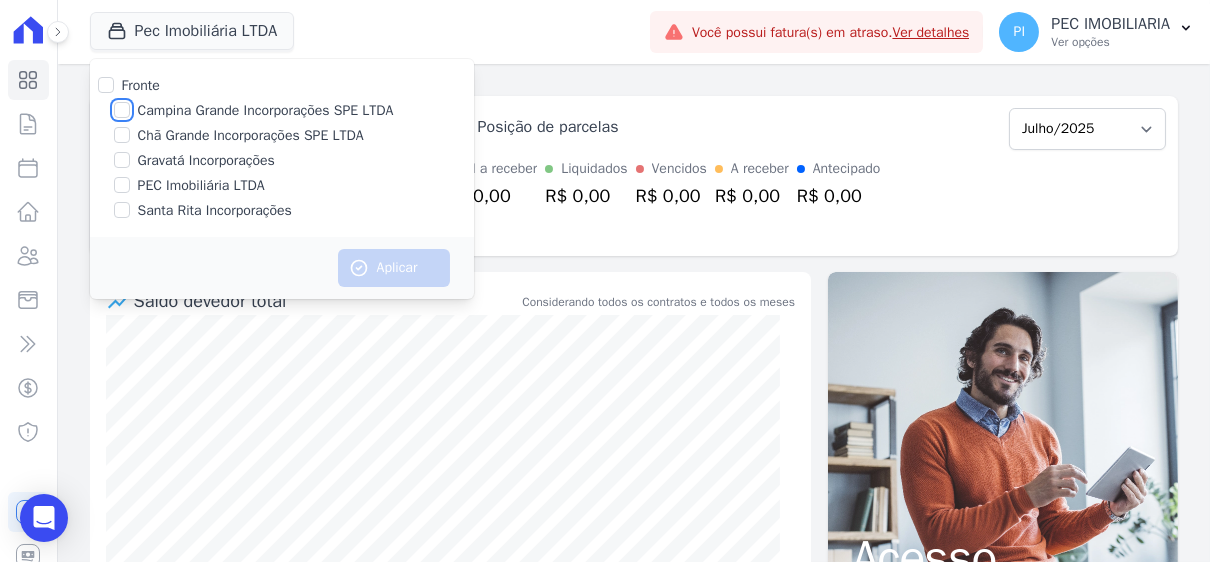 click on "Campina Grande Incorporações SPE LTDA" at bounding box center (122, 110) 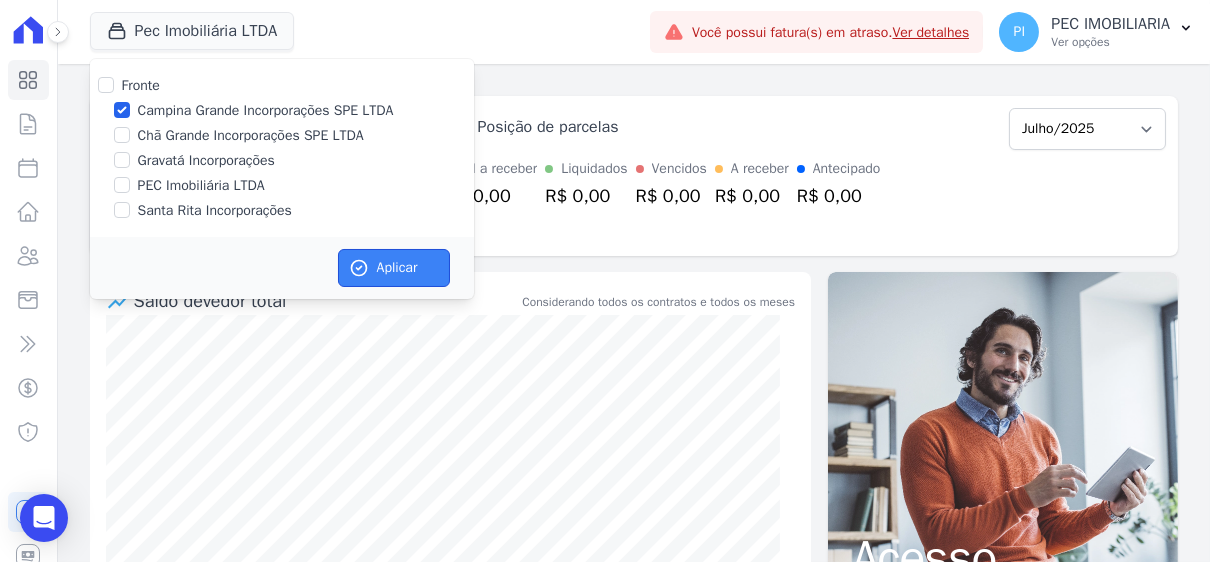 click on "Aplicar" at bounding box center [394, 268] 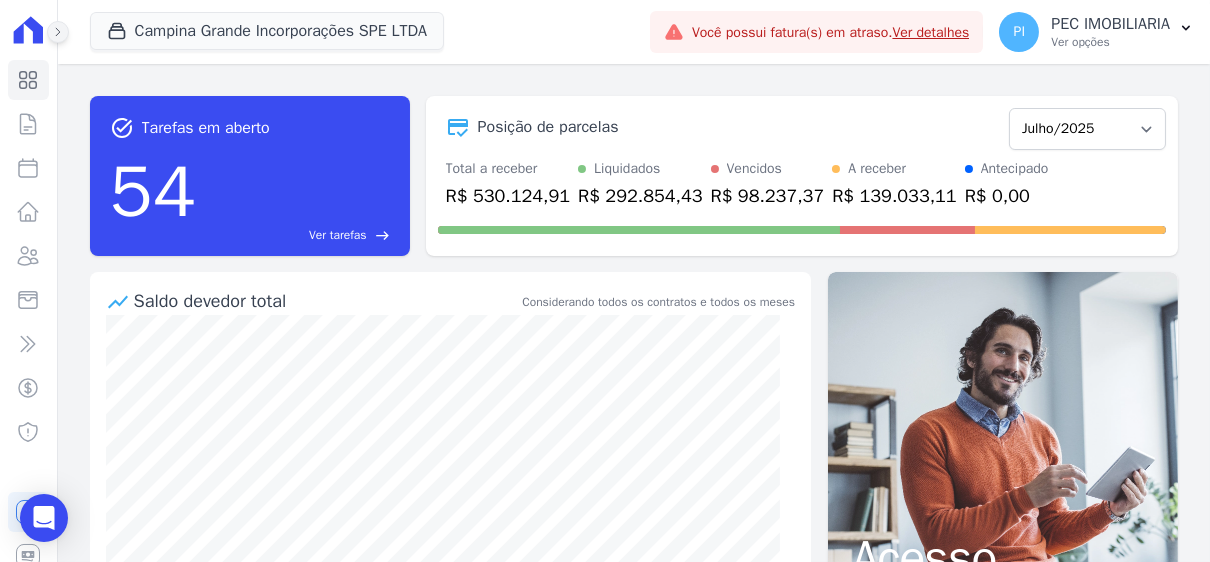 click 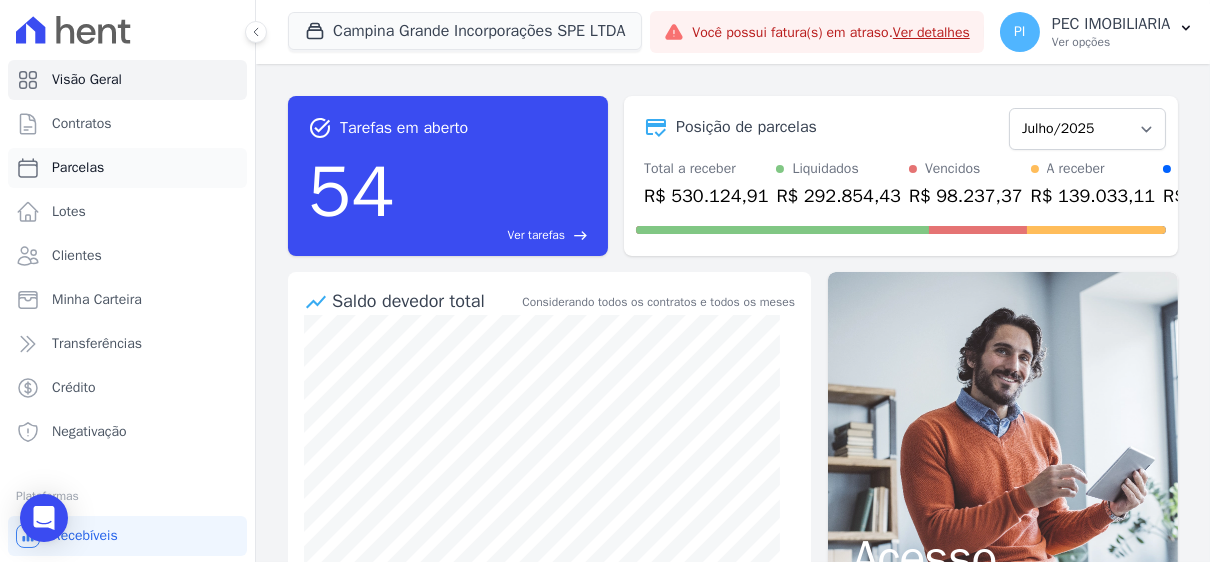 click on "Parcelas" at bounding box center [127, 168] 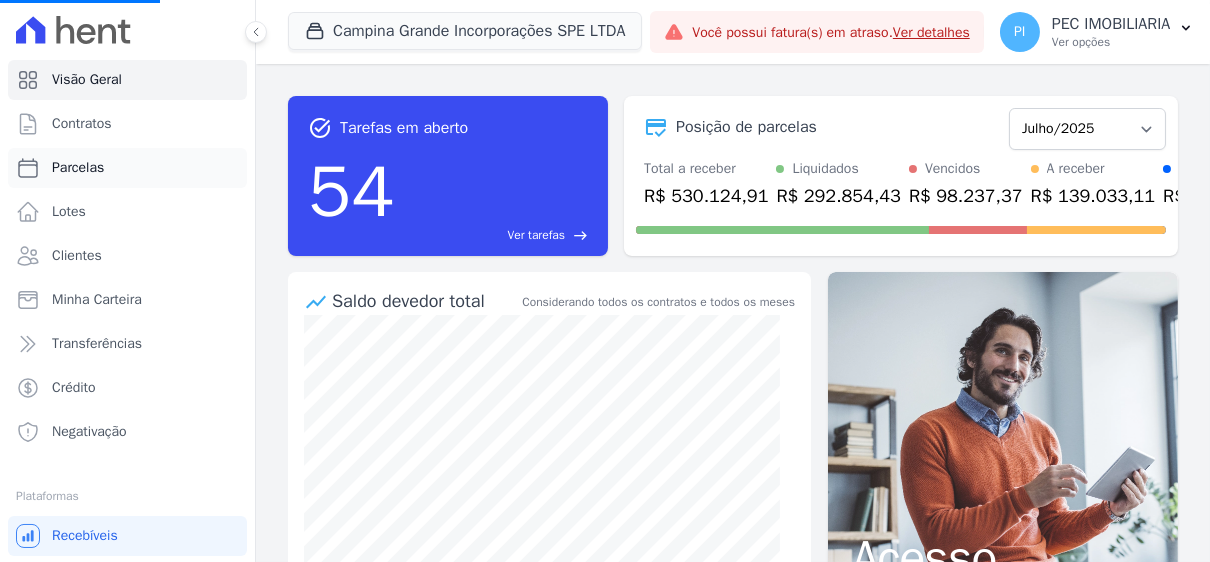 select 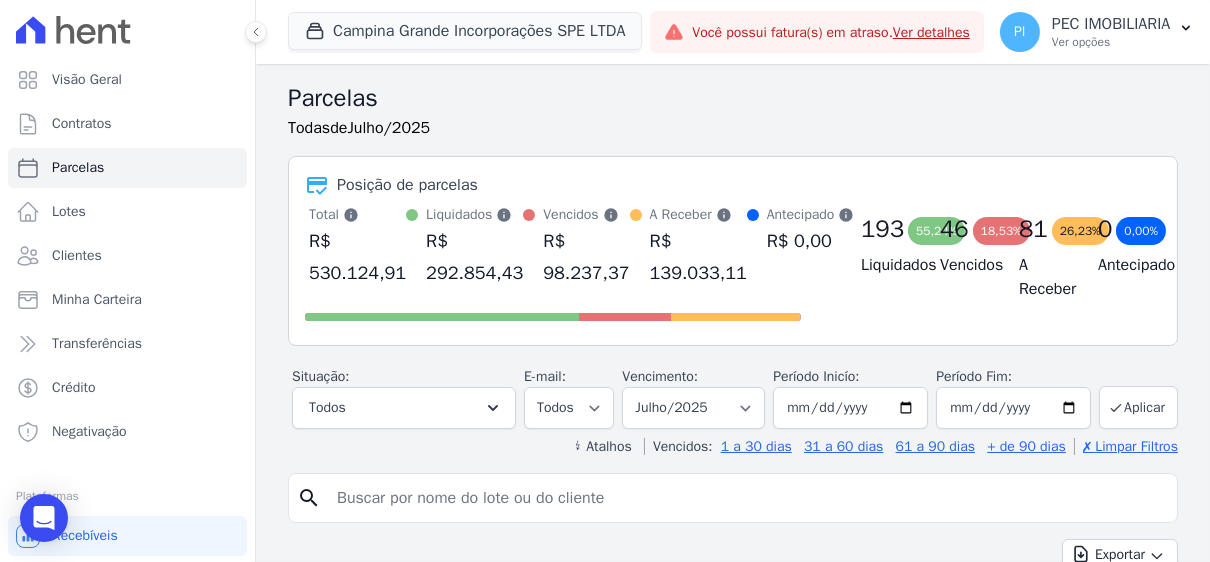scroll, scrollTop: 200, scrollLeft: 0, axis: vertical 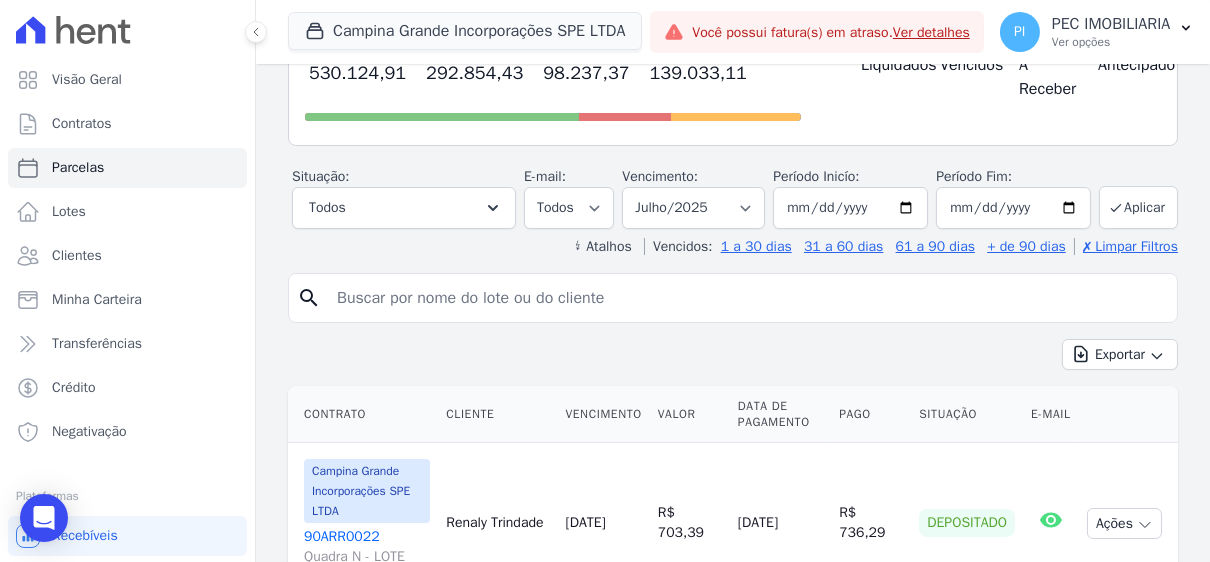 click at bounding box center [747, 298] 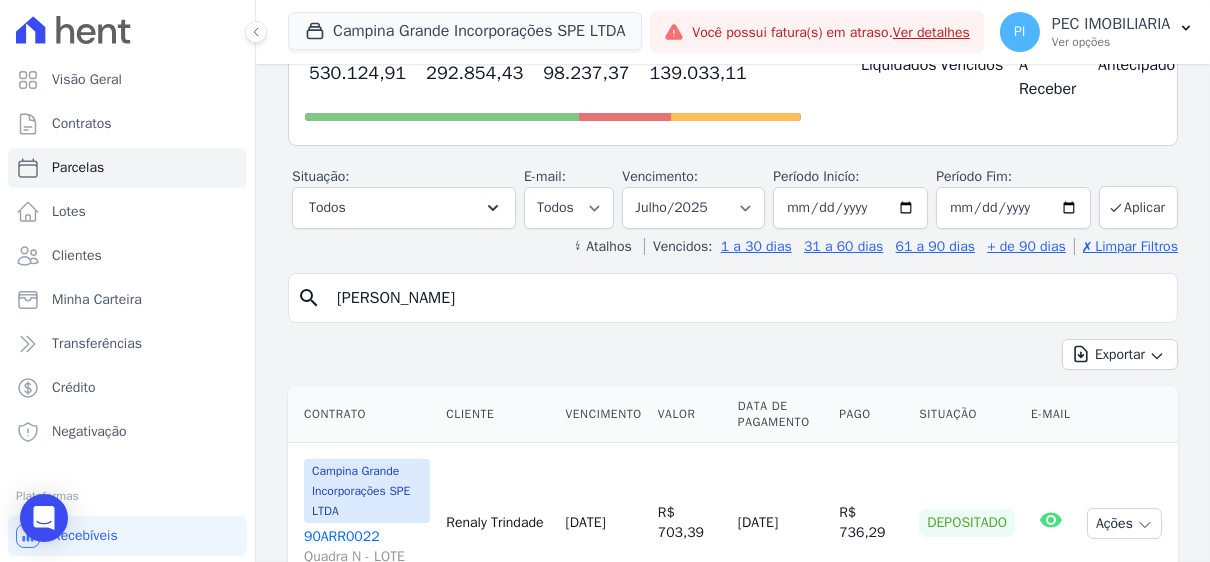 type on "[PERSON_NAME]" 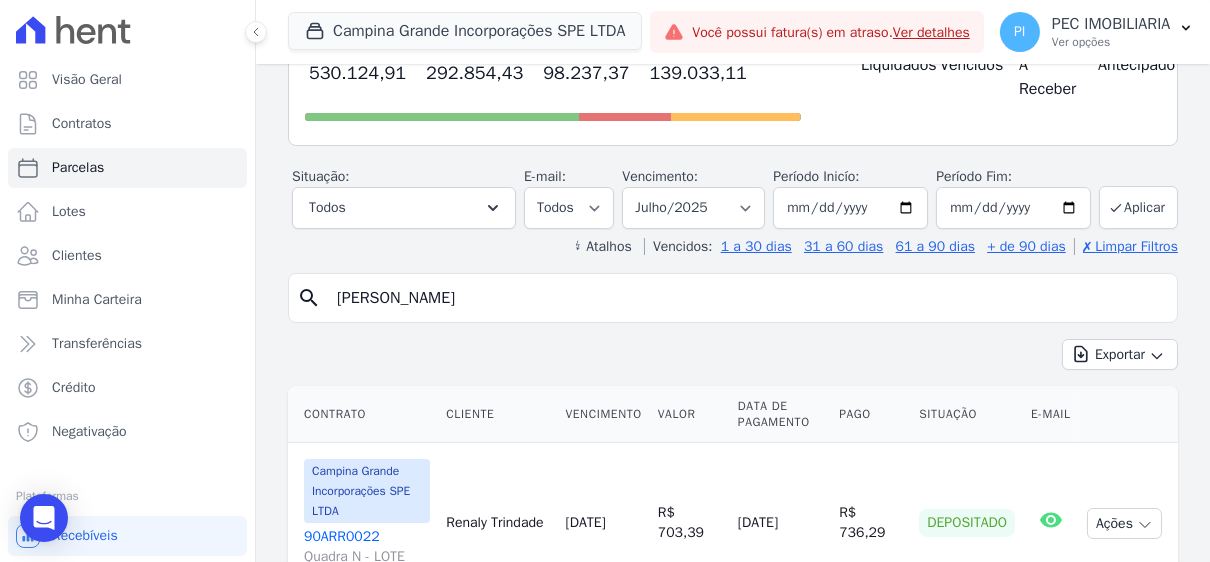 select 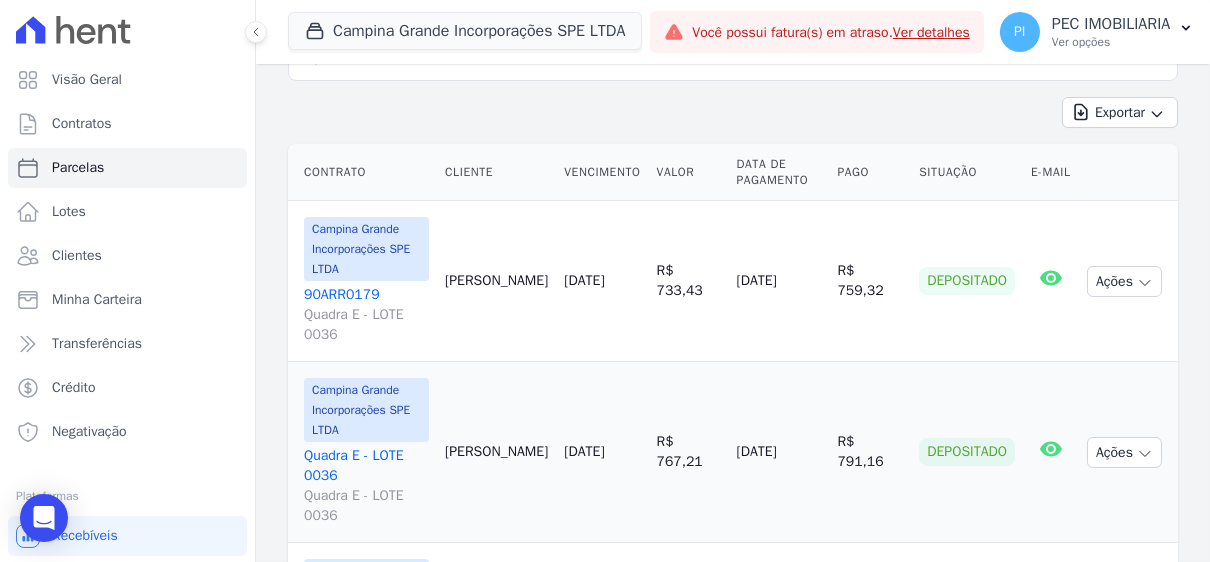 scroll, scrollTop: 0, scrollLeft: 0, axis: both 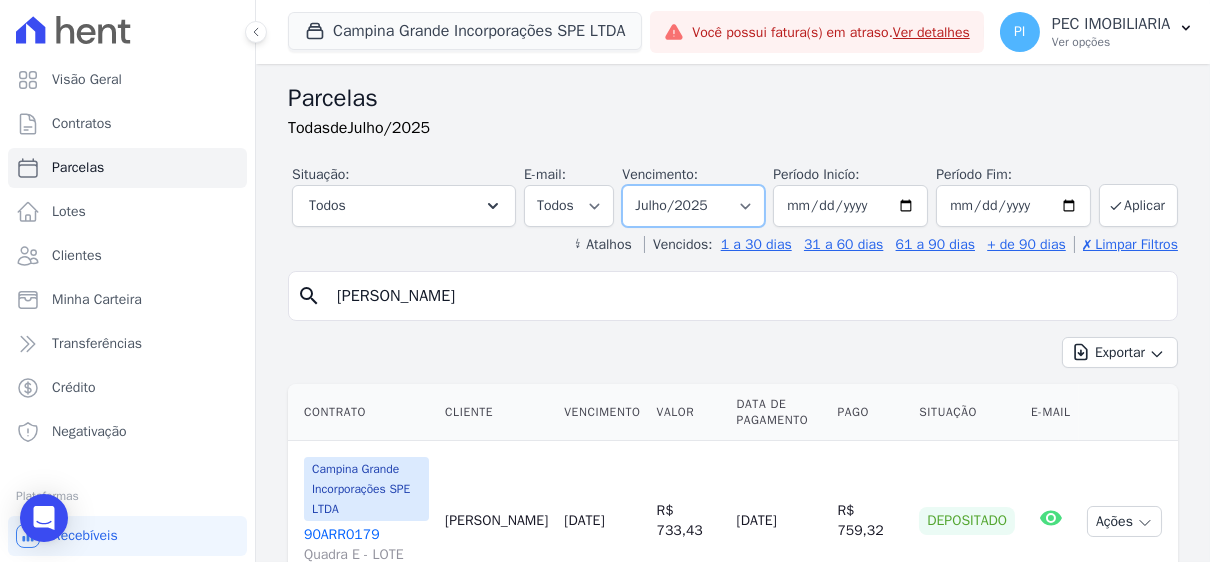 click on "Filtrar por período
────────
Todos os meses
Janeiro/2023
Fevereiro/2023
Março/2023
Abril/2023
Maio/2023
Junho/2023
Julho/2023
Agosto/2023
Setembro/2023
Outubro/2023
Novembro/2023
Dezembro/2023
Janeiro/2024
Fevereiro/2024
Março/2024
Abril/2024
Maio/2024
Junho/2024
Julho/2024
Agosto/2024
Setembro/2024
Outubro/2024
Novembro/2024
Dezembro/2024
Janeiro/2025
Fevereiro/2025
Março/2025
Abril/2025
Maio/2025
Junho/2025
Julho/2025
Agosto/2025
Setembro/2025
Outubro/2025
Novembro/2025
Dezembro/2025
Janeiro/2026
Fevereiro/2026
Março/2026
Abril/2026
Maio/2026
Junho/2026
Julho/2026
Agosto/2026
Setembro/2026
Outubro/2026
Novembro/2026
Dezembro/2026
Janeiro/2027
Fevereiro/2027
Março/2027
Abril/2027
Maio/2027
Junho/2027
Julho/2027
Agosto/2027
Setembro/2027
Outubro/2027
Novembro/2027
Dezembro/2027
Janeiro/2028
Fevereiro/2028
Março/2028
Abril/2028
Maio/2028" at bounding box center (693, 206) 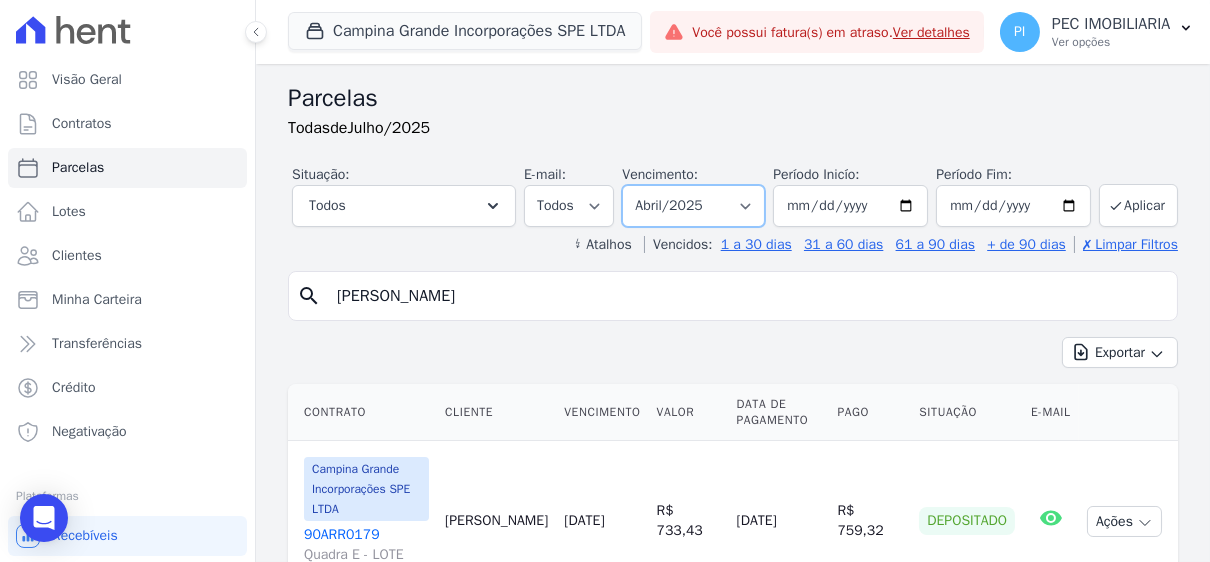 click on "Filtrar por período
────────
Todos os meses
Janeiro/2023
Fevereiro/2023
Março/2023
Abril/2023
Maio/2023
Junho/2023
Julho/2023
Agosto/2023
Setembro/2023
Outubro/2023
Novembro/2023
Dezembro/2023
Janeiro/2024
Fevereiro/2024
Março/2024
Abril/2024
Maio/2024
Junho/2024
Julho/2024
Agosto/2024
Setembro/2024
Outubro/2024
Novembro/2024
Dezembro/2024
Janeiro/2025
Fevereiro/2025
Março/2025
Abril/2025
Maio/2025
Junho/2025
Julho/2025
Agosto/2025
Setembro/2025
Outubro/2025
Novembro/2025
Dezembro/2025
Janeiro/2026
Fevereiro/2026
Março/2026
Abril/2026
Maio/2026
Junho/2026
Julho/2026
Agosto/2026
Setembro/2026
Outubro/2026
Novembro/2026
Dezembro/2026
Janeiro/2027
Fevereiro/2027
Março/2027
Abril/2027
Maio/2027
Junho/2027
Julho/2027
Agosto/2027
Setembro/2027
Outubro/2027
Novembro/2027
Dezembro/2027
Janeiro/2028
Fevereiro/2028
Março/2028
Abril/2028
Maio/2028" at bounding box center [693, 206] 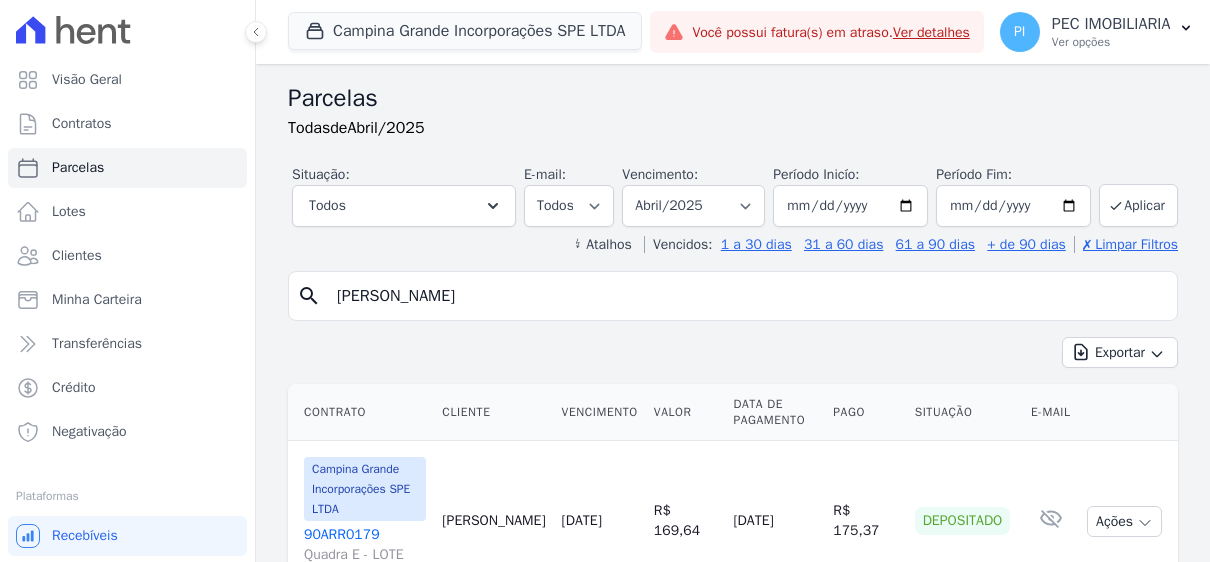 select 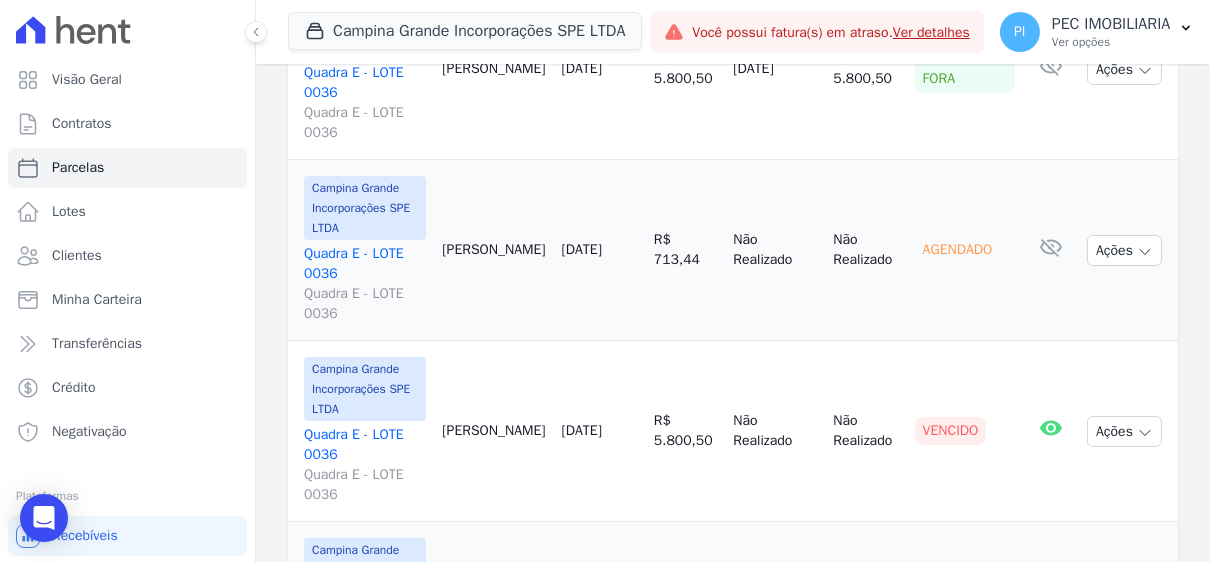scroll, scrollTop: 760, scrollLeft: 0, axis: vertical 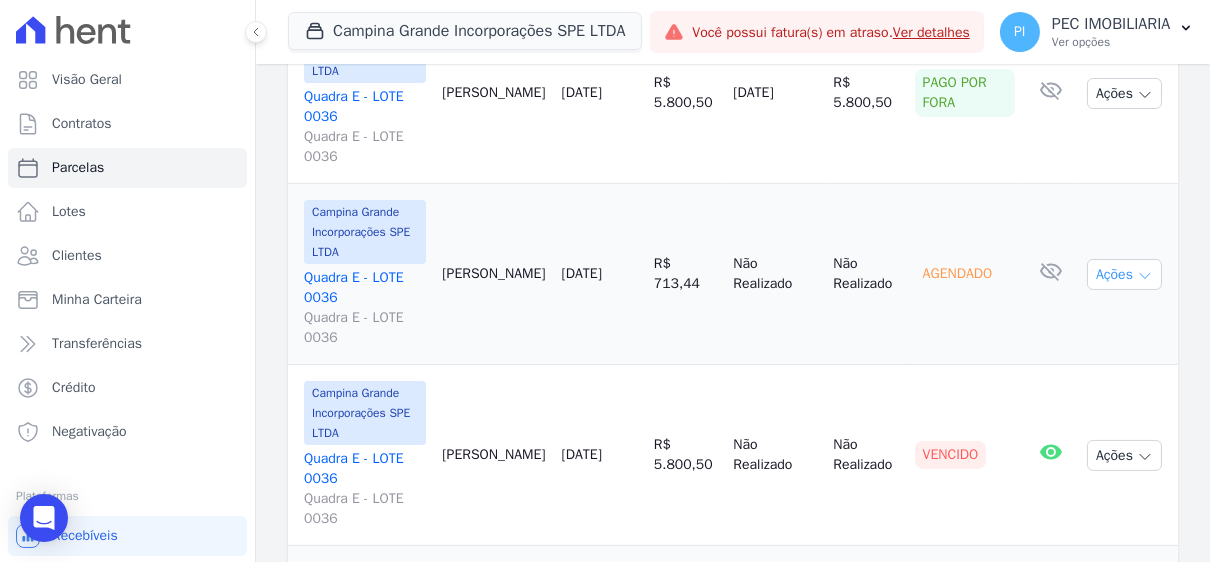 click on "Ações" at bounding box center [1124, 274] 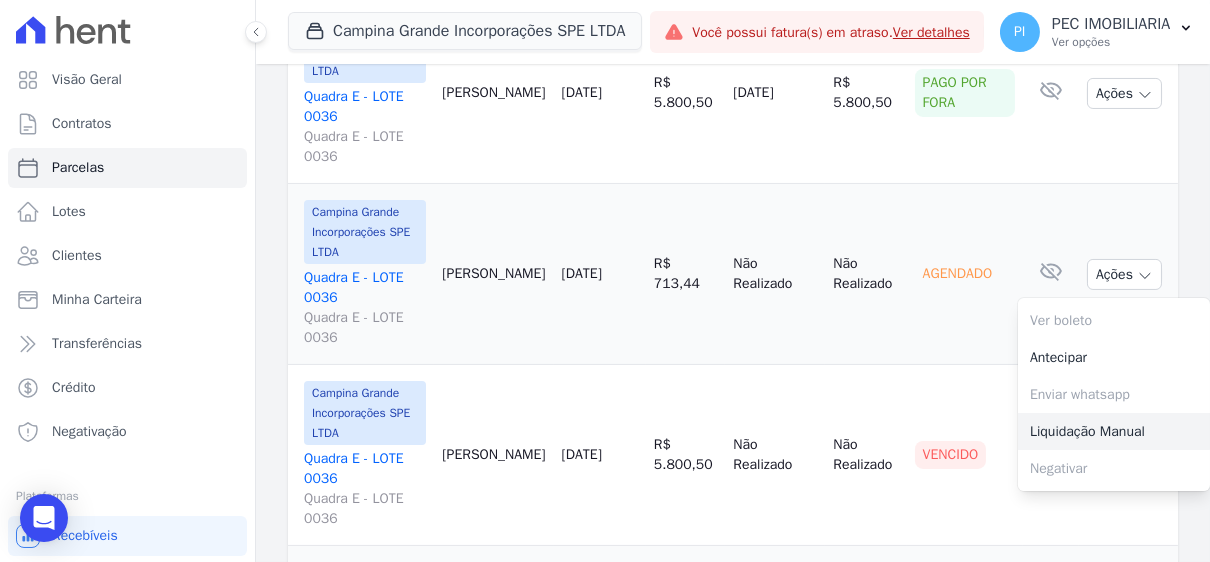click on "Liquidação Manual" at bounding box center (1114, 431) 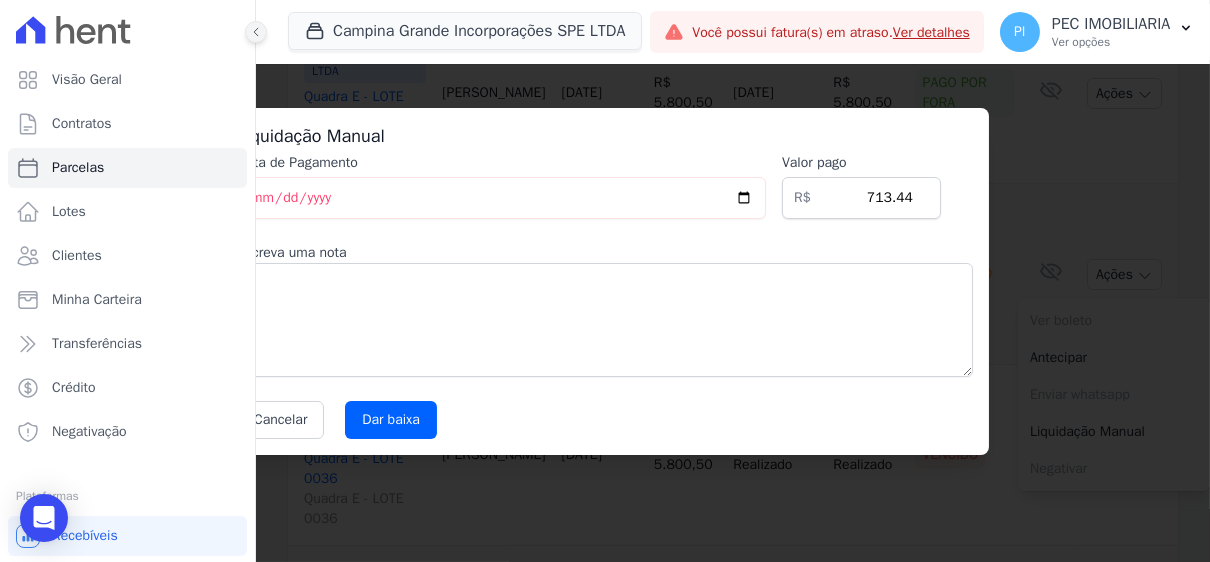 click at bounding box center (256, 32) 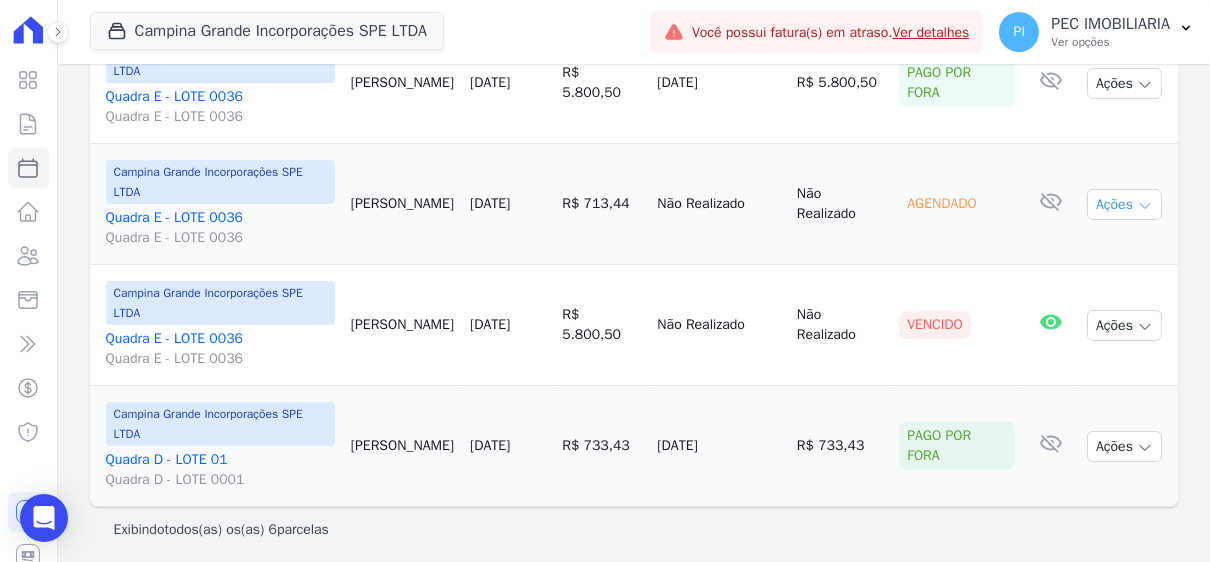 click on "Ações" at bounding box center (1124, 204) 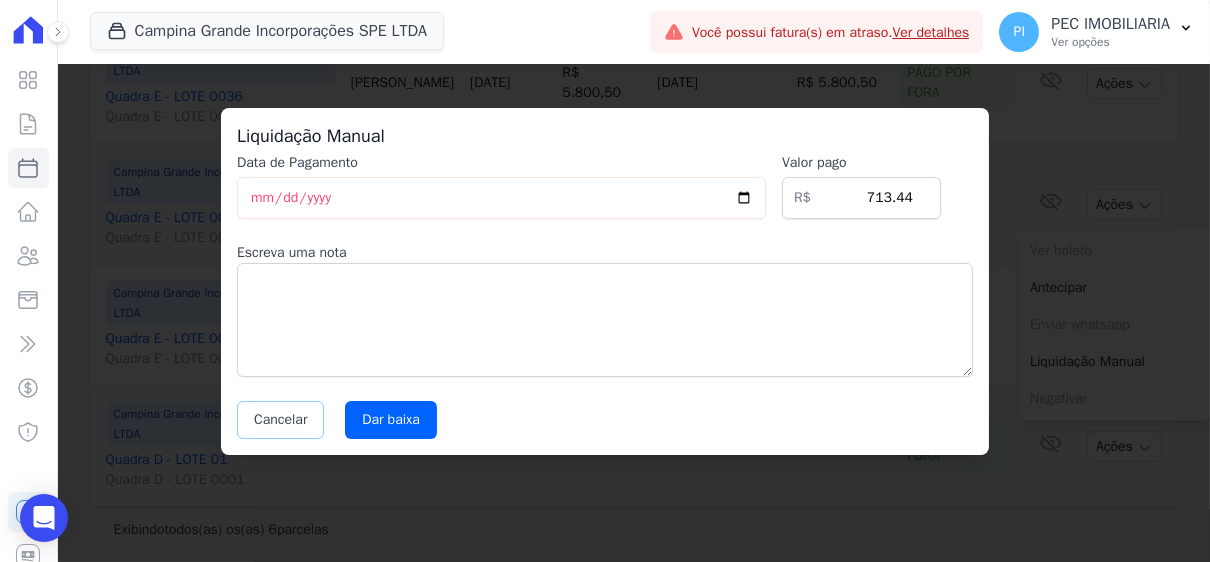 click on "Cancelar" at bounding box center [280, 420] 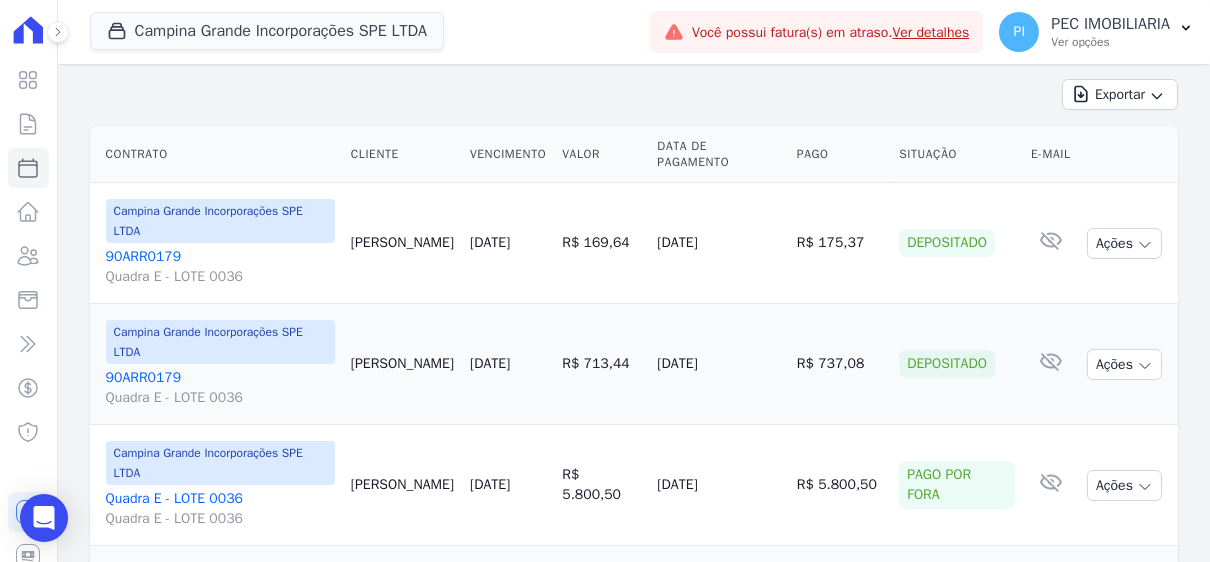 scroll, scrollTop: 0, scrollLeft: 0, axis: both 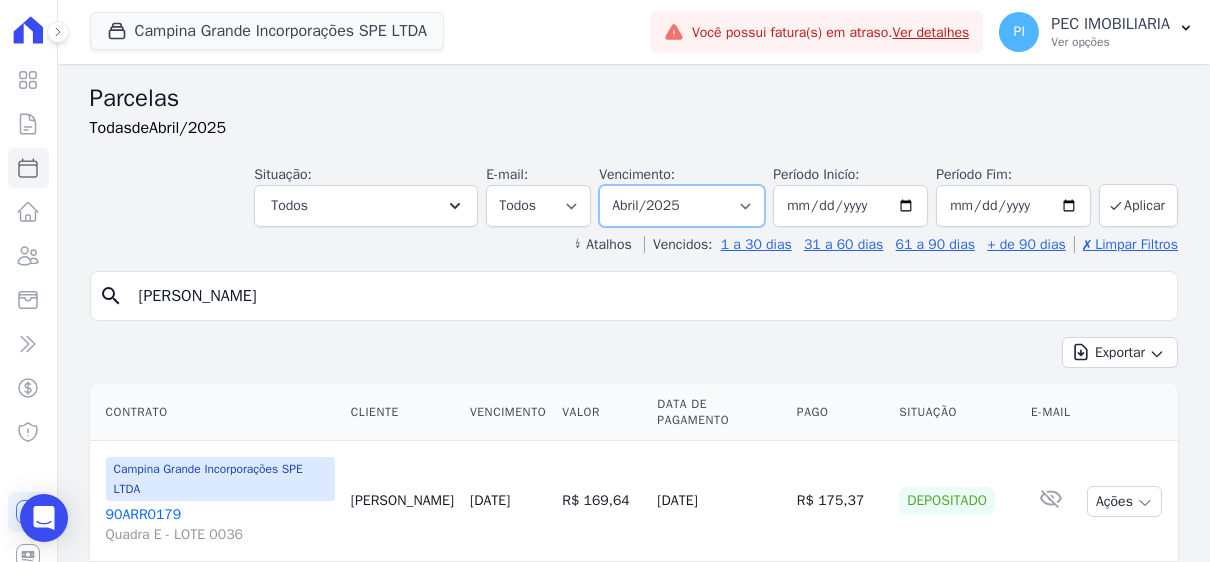 click on "Filtrar por período
────────
Todos os meses
Janeiro/2023
Fevereiro/2023
Março/2023
Abril/2023
Maio/2023
Junho/2023
Julho/2023
Agosto/2023
Setembro/2023
Outubro/2023
Novembro/2023
Dezembro/2023
Janeiro/2024
Fevereiro/2024
Março/2024
Abril/2024
Maio/2024
Junho/2024
Julho/2024
Agosto/2024
Setembro/2024
Outubro/2024
Novembro/2024
Dezembro/2024
Janeiro/2025
Fevereiro/2025
Março/2025
Abril/2025
Maio/2025
Junho/2025
Julho/2025
Agosto/2025
Setembro/2025
Outubro/2025
Novembro/2025
Dezembro/2025
Janeiro/2026
Fevereiro/2026
Março/2026
Abril/2026
Maio/2026
Junho/2026
Julho/2026
Agosto/2026
Setembro/2026
Outubro/2026
Novembro/2026
Dezembro/2026
Janeiro/2027
Fevereiro/2027
Março/2027
Abril/2027
Maio/2027
Junho/2027
Julho/2027
Agosto/2027
Setembro/2027
Outubro/2027
Novembro/2027
Dezembro/2027
Janeiro/2028
Fevereiro/2028
Março/2028
Abril/2028
Maio/2028" at bounding box center (682, 206) 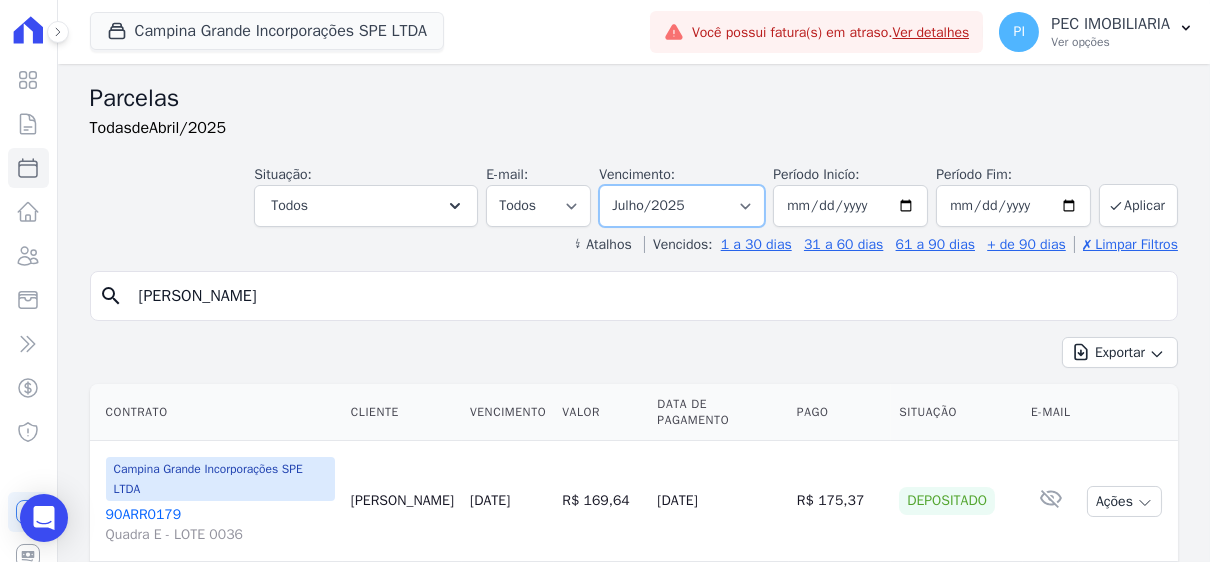 click on "Filtrar por período
────────
Todos os meses
Janeiro/2023
Fevereiro/2023
Março/2023
Abril/2023
Maio/2023
Junho/2023
Julho/2023
Agosto/2023
Setembro/2023
Outubro/2023
Novembro/2023
Dezembro/2023
Janeiro/2024
Fevereiro/2024
Março/2024
Abril/2024
Maio/2024
Junho/2024
Julho/2024
Agosto/2024
Setembro/2024
Outubro/2024
Novembro/2024
Dezembro/2024
Janeiro/2025
Fevereiro/2025
Março/2025
Abril/2025
Maio/2025
Junho/2025
Julho/2025
Agosto/2025
Setembro/2025
Outubro/2025
Novembro/2025
Dezembro/2025
Janeiro/2026
Fevereiro/2026
Março/2026
Abril/2026
Maio/2026
Junho/2026
Julho/2026
Agosto/2026
Setembro/2026
Outubro/2026
Novembro/2026
Dezembro/2026
Janeiro/2027
Fevereiro/2027
Março/2027
Abril/2027
Maio/2027
Junho/2027
Julho/2027
Agosto/2027
Setembro/2027
Outubro/2027
Novembro/2027
Dezembro/2027
Janeiro/2028
Fevereiro/2028
Março/2028
Abril/2028
Maio/2028" at bounding box center [682, 206] 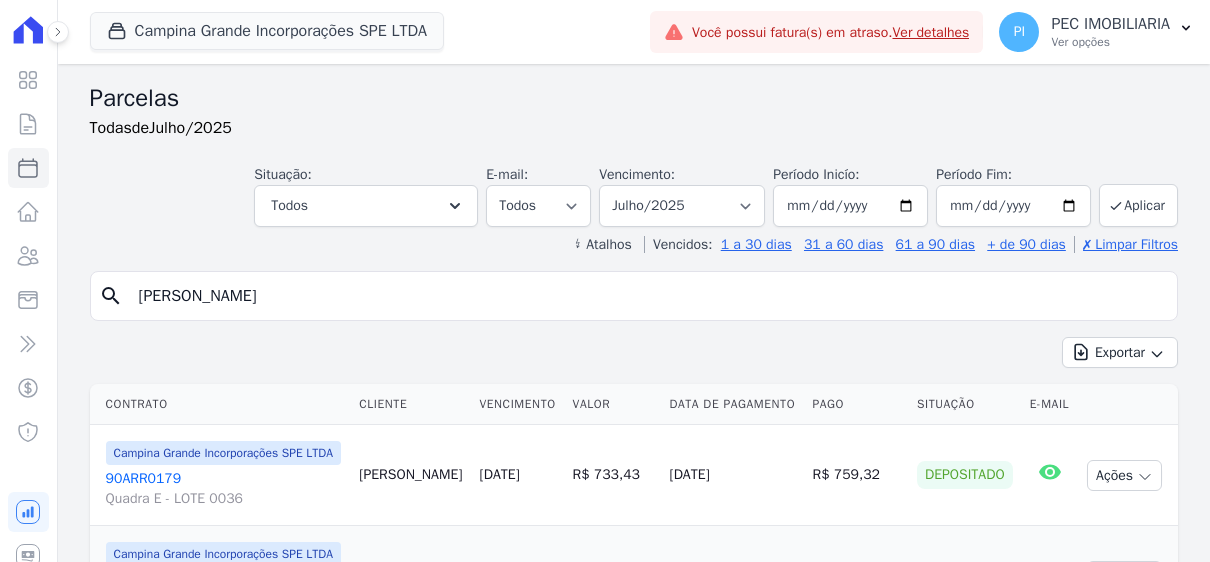select 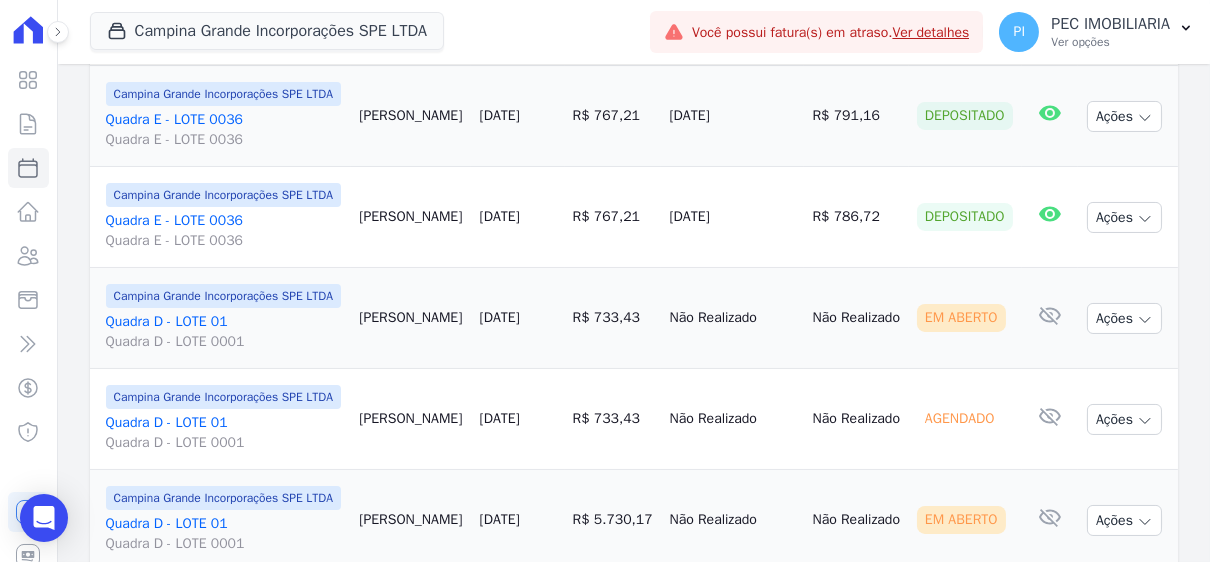 scroll, scrollTop: 360, scrollLeft: 0, axis: vertical 